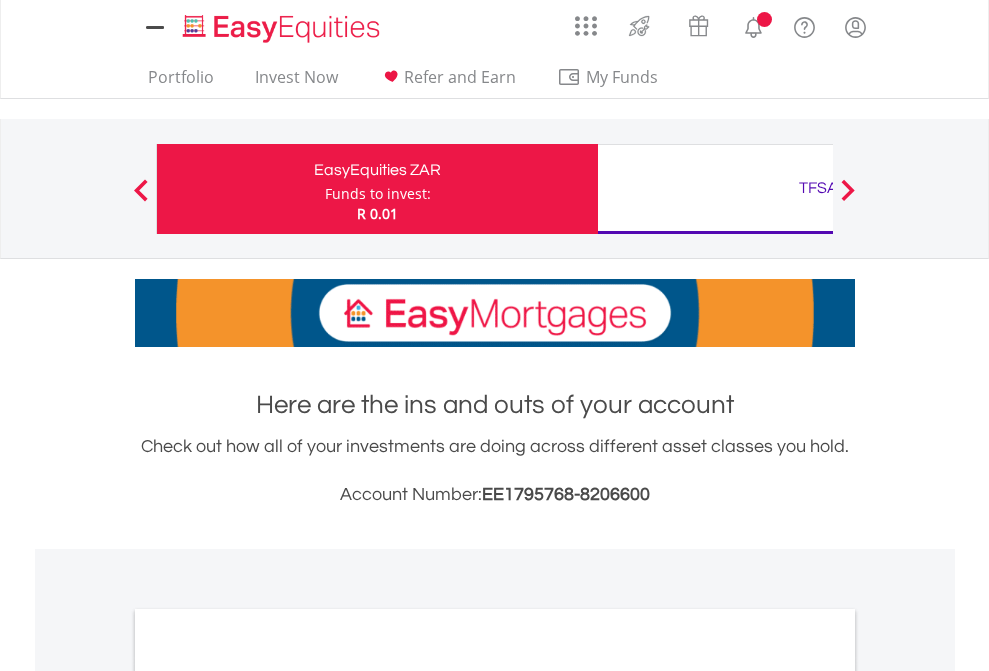 scroll, scrollTop: 0, scrollLeft: 0, axis: both 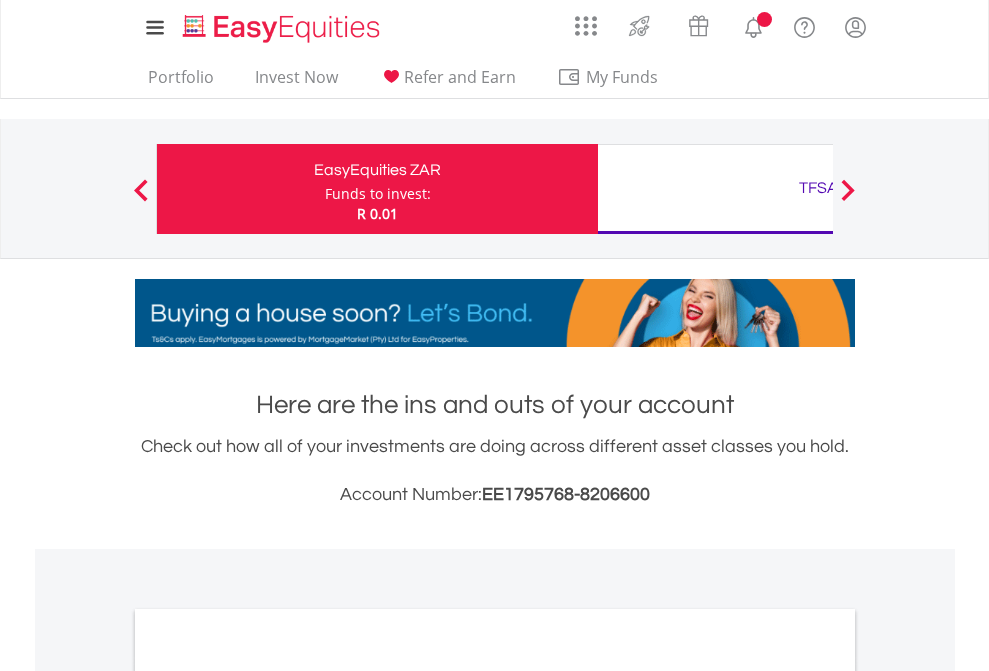 click on "Funds to invest:" at bounding box center (378, 194) 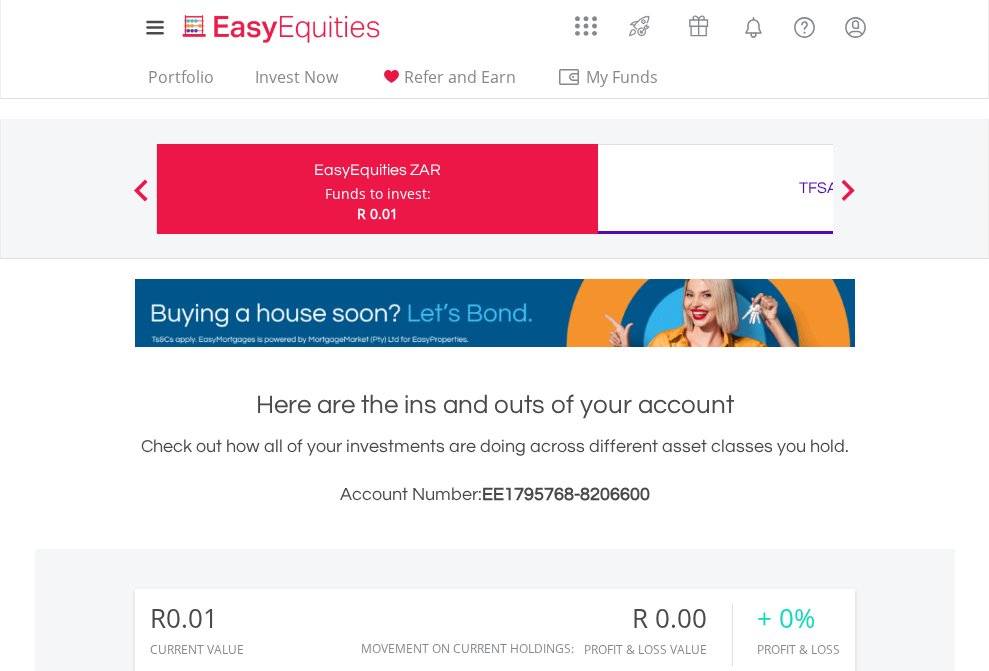scroll, scrollTop: 999808, scrollLeft: 999687, axis: both 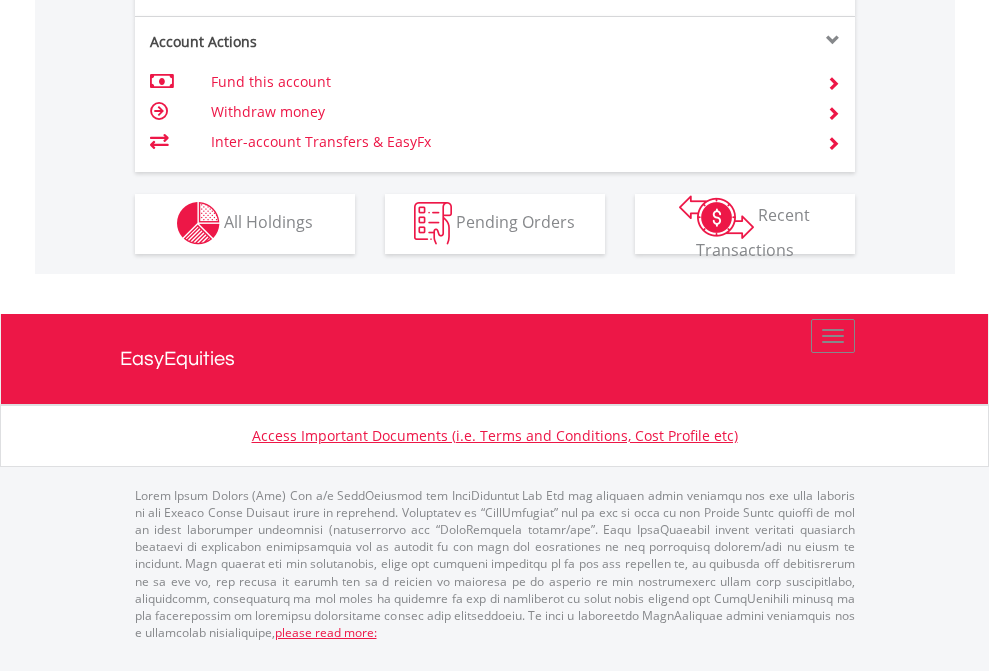 click on "Investment types" at bounding box center [706, -353] 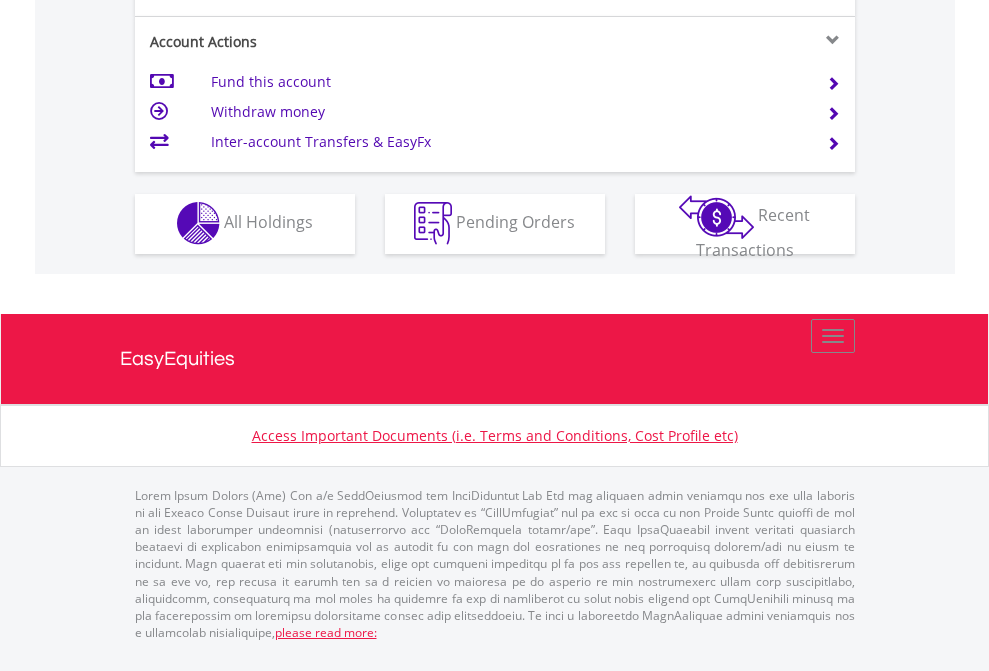 scroll, scrollTop: 1870, scrollLeft: 0, axis: vertical 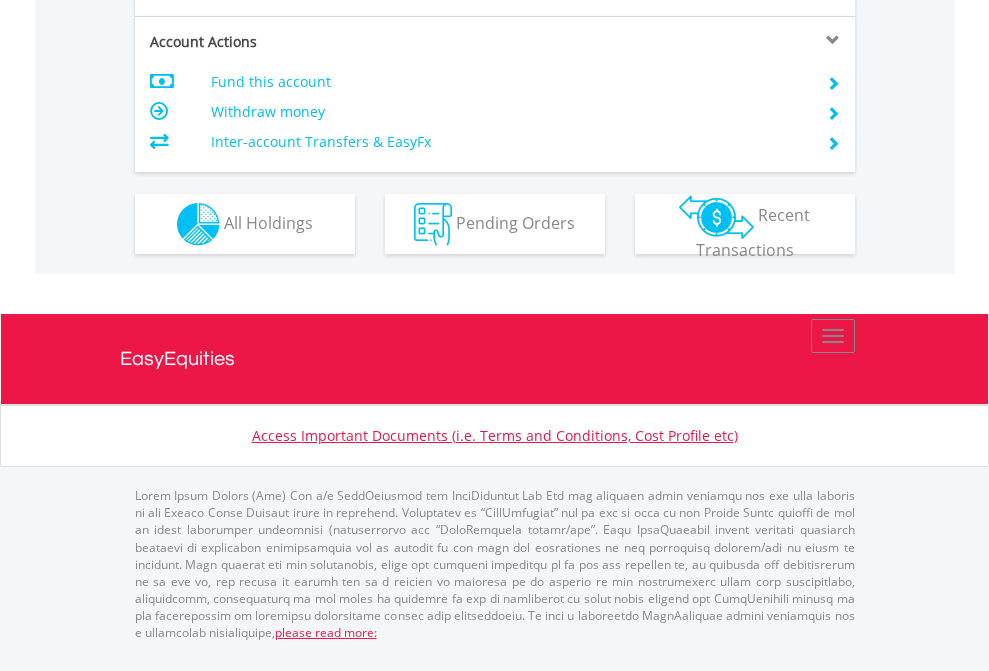 click on "Investment types" at bounding box center (706, -337) 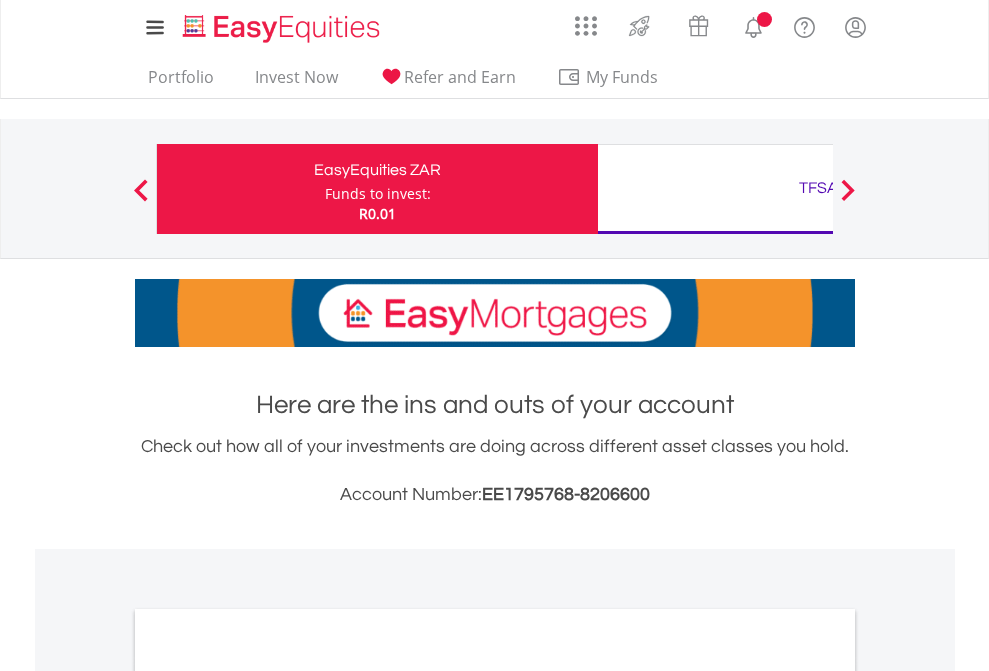 scroll, scrollTop: 1202, scrollLeft: 0, axis: vertical 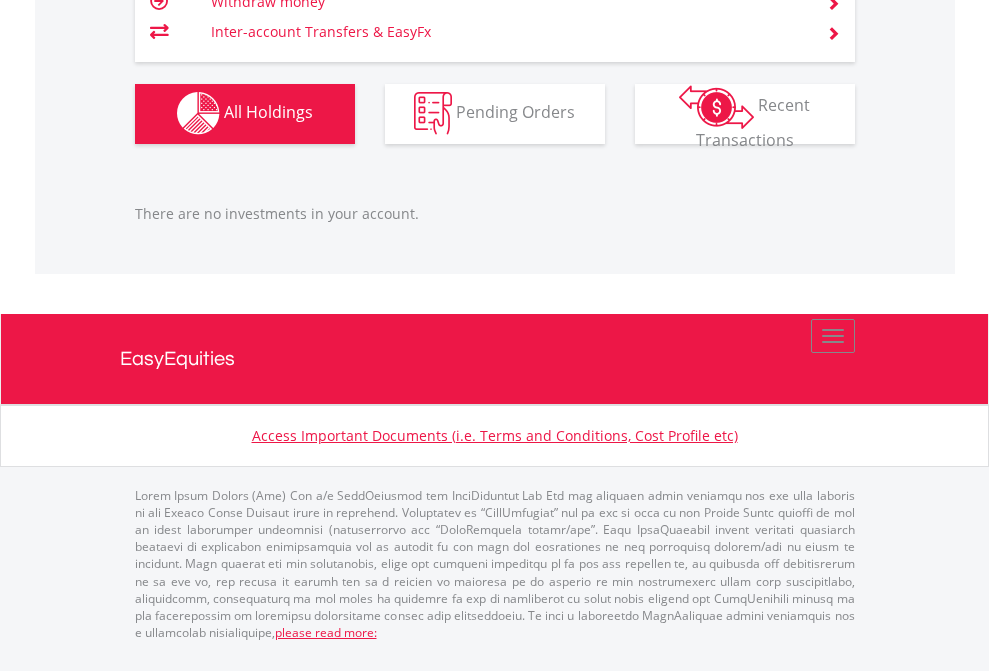 click on "TFSA" at bounding box center (818, -1142) 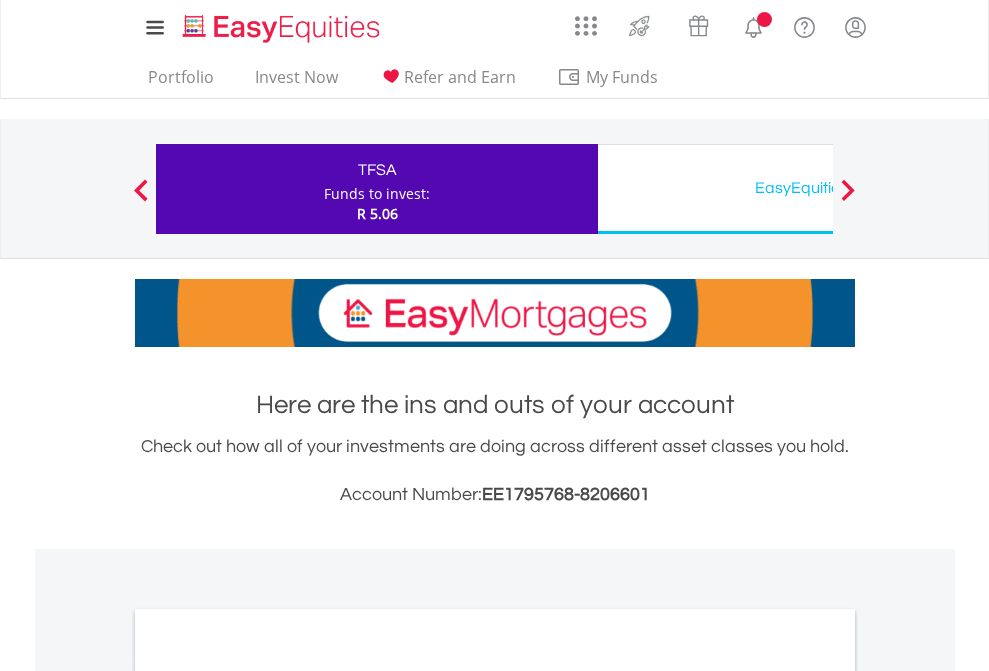 scroll, scrollTop: 1202, scrollLeft: 0, axis: vertical 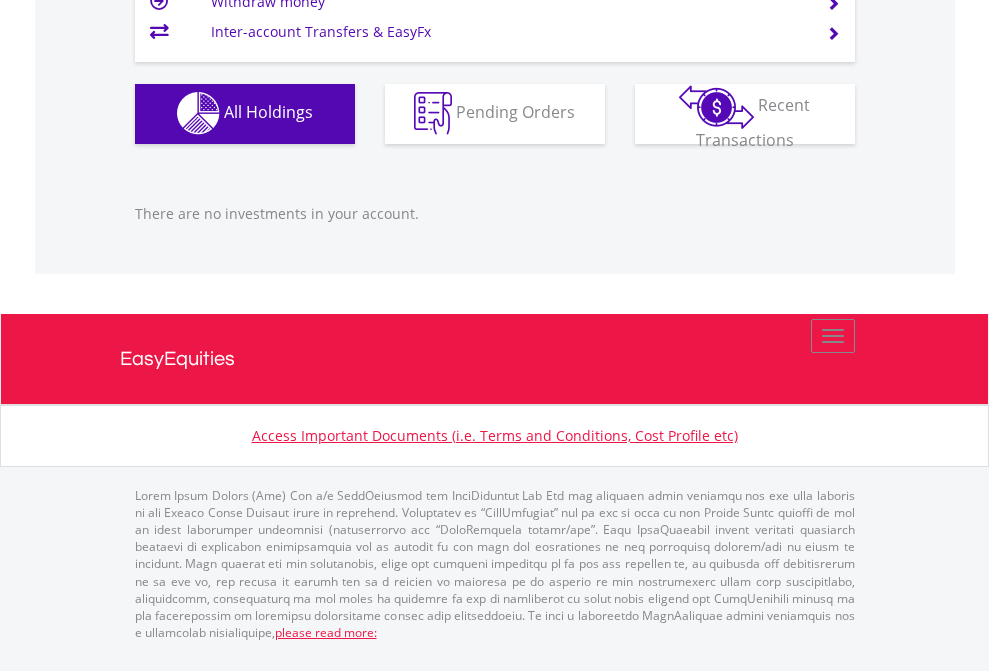 click on "EasyEquities USD" at bounding box center [818, -1142] 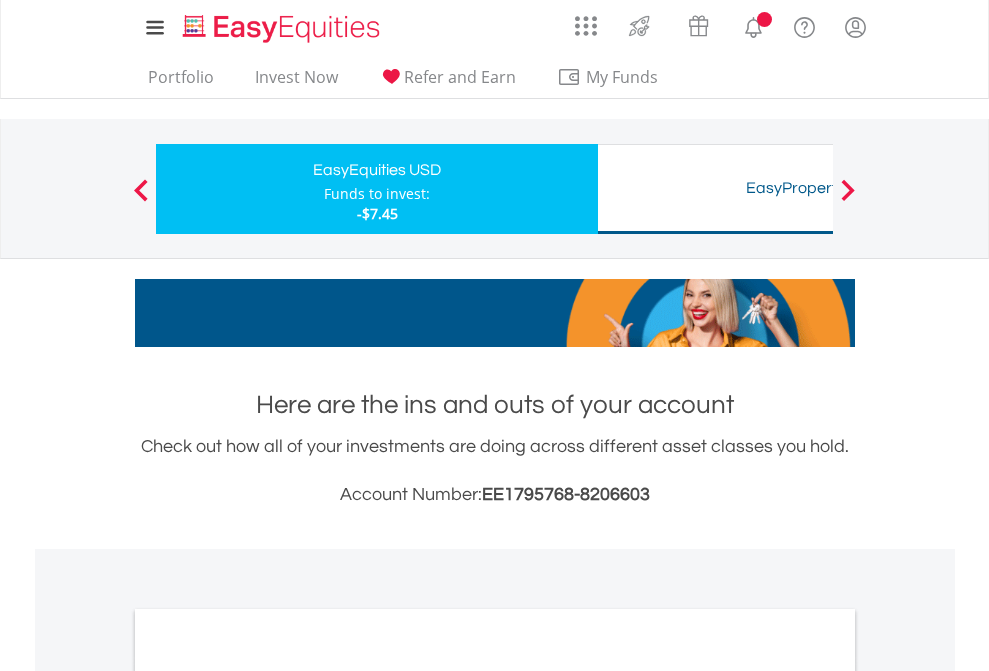 click on "All Holdings" at bounding box center (268, 1096) 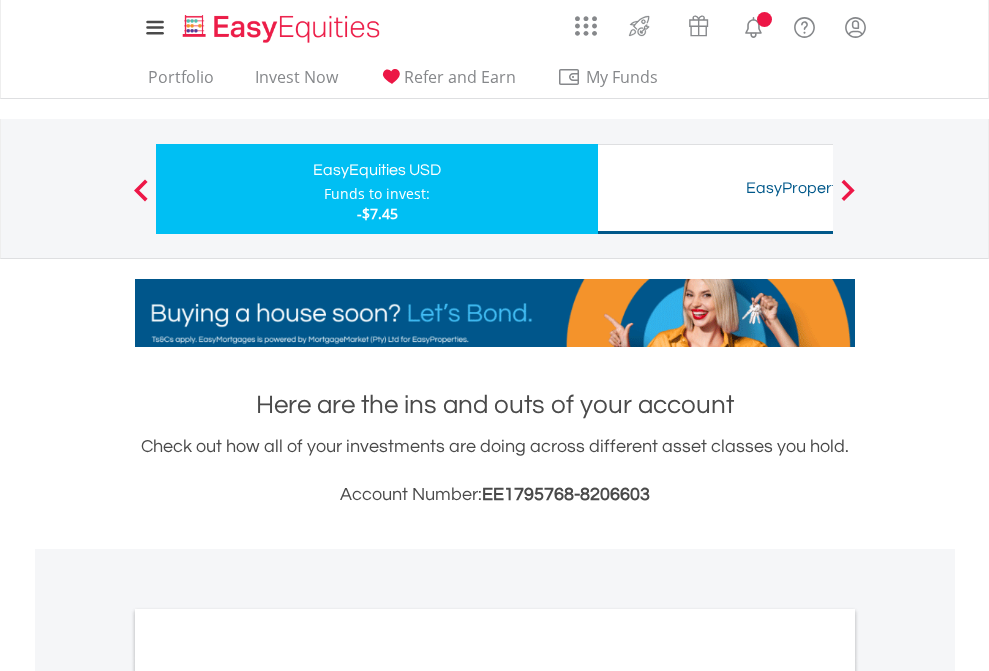 scroll, scrollTop: 1202, scrollLeft: 0, axis: vertical 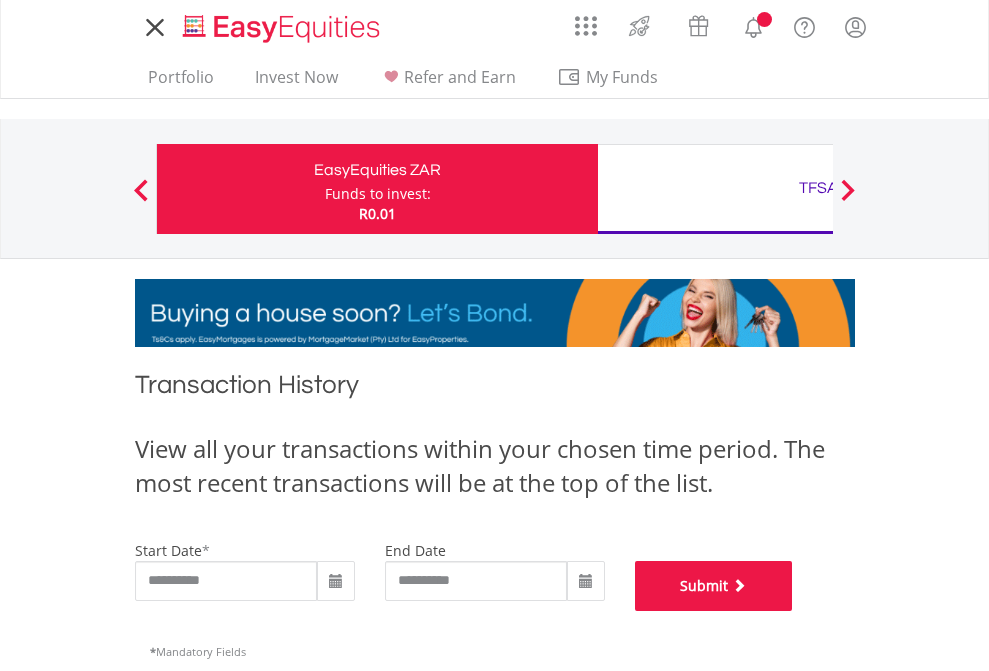 click on "Submit" at bounding box center [714, 586] 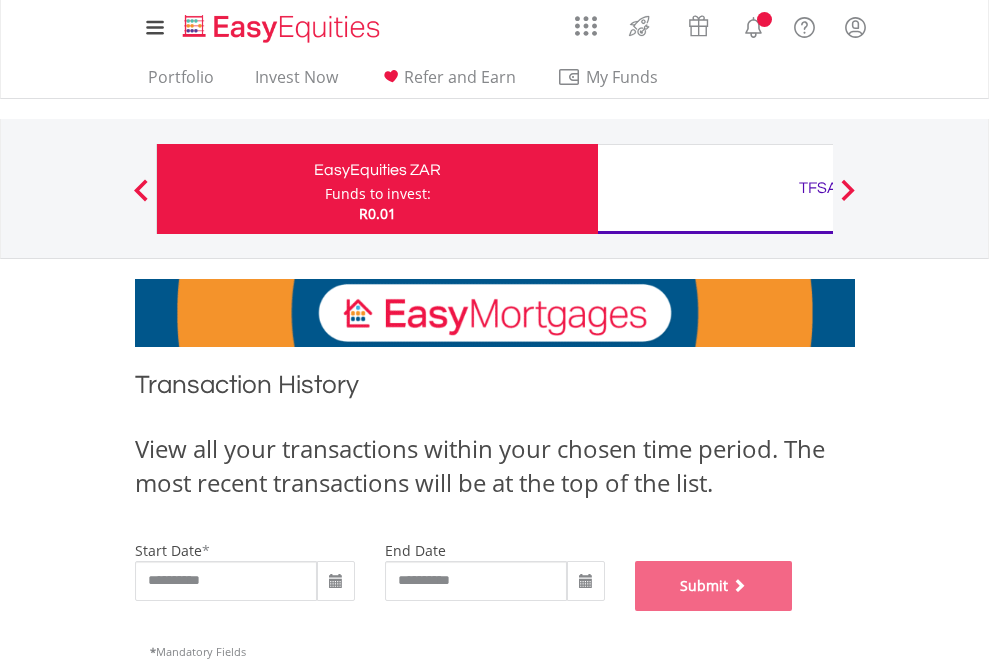 scroll, scrollTop: 811, scrollLeft: 0, axis: vertical 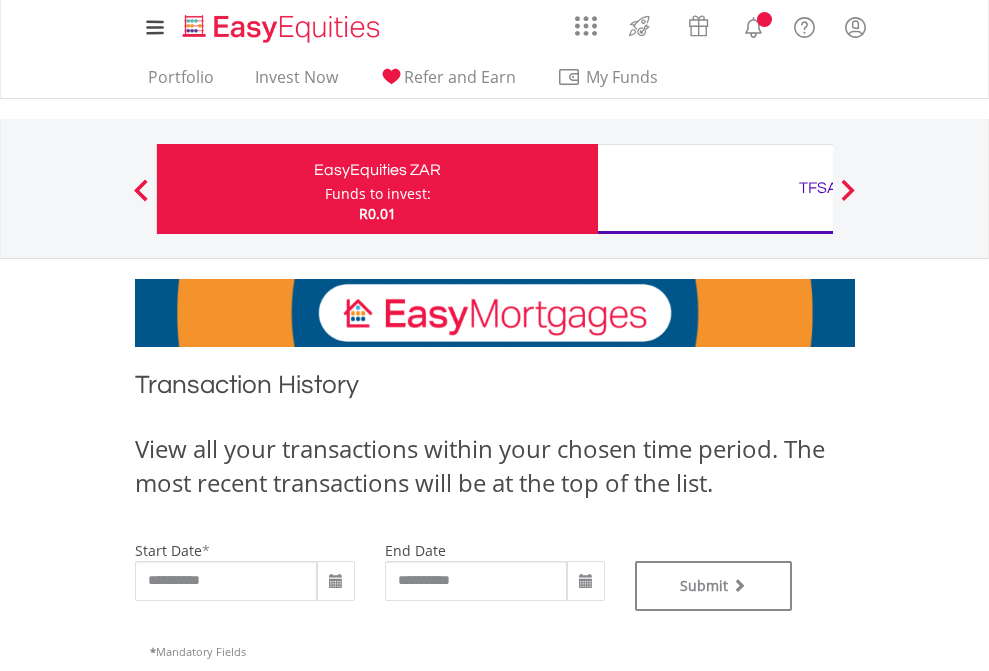 click on "TFSA" at bounding box center [818, 188] 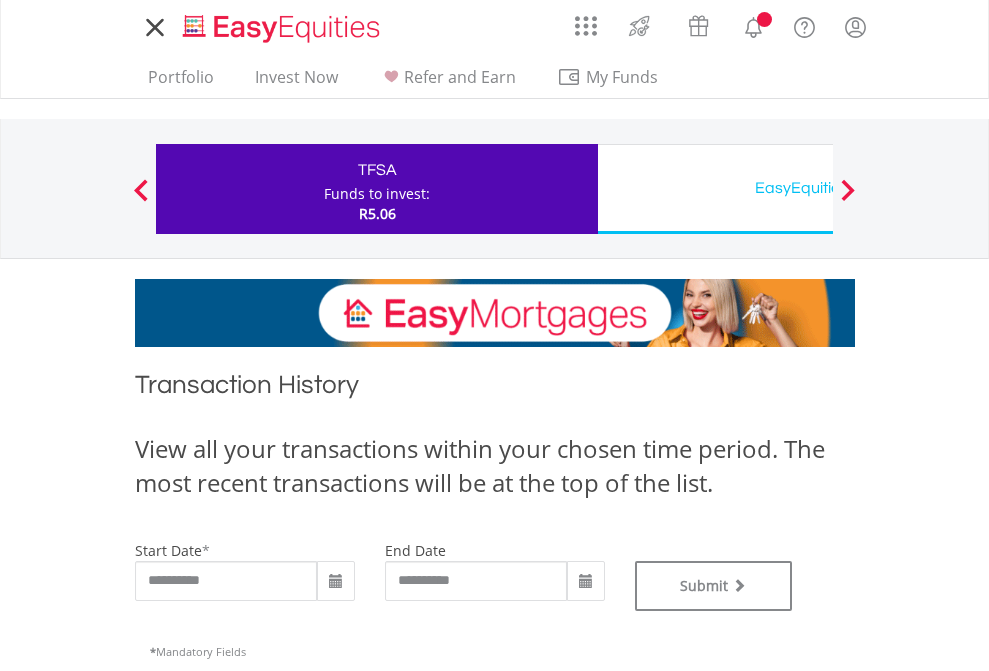 scroll, scrollTop: 0, scrollLeft: 0, axis: both 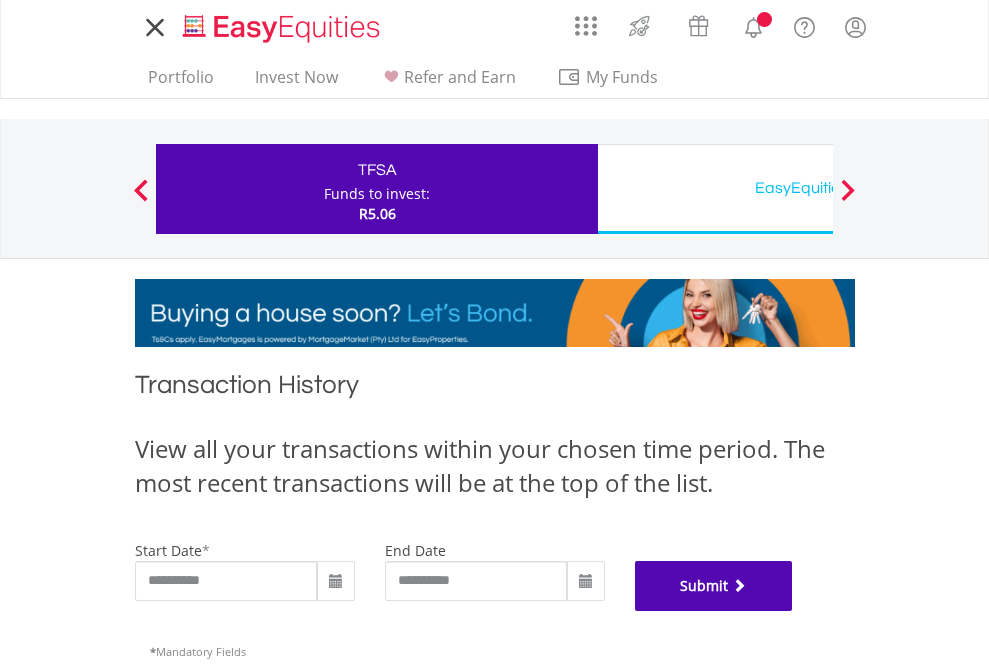 click on "Submit" at bounding box center [714, 586] 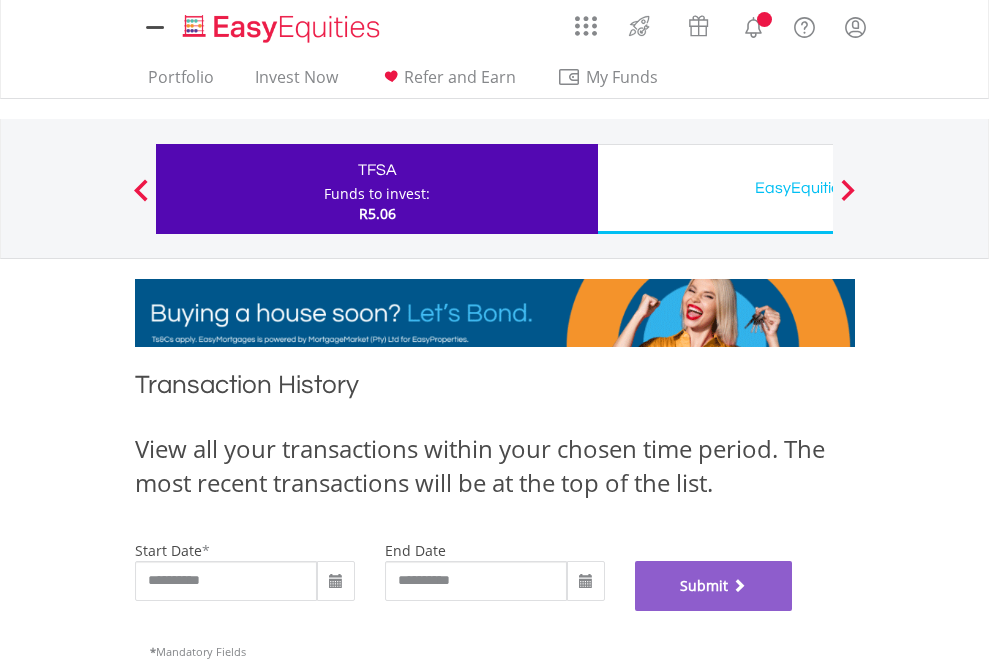 scroll, scrollTop: 811, scrollLeft: 0, axis: vertical 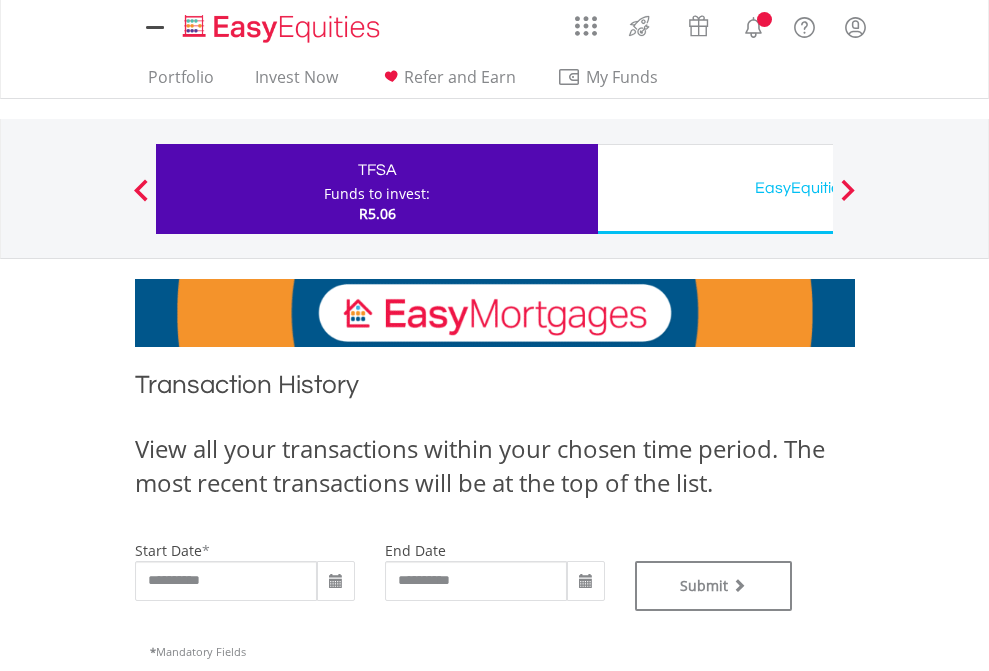 click on "EasyEquities USD" at bounding box center [818, 188] 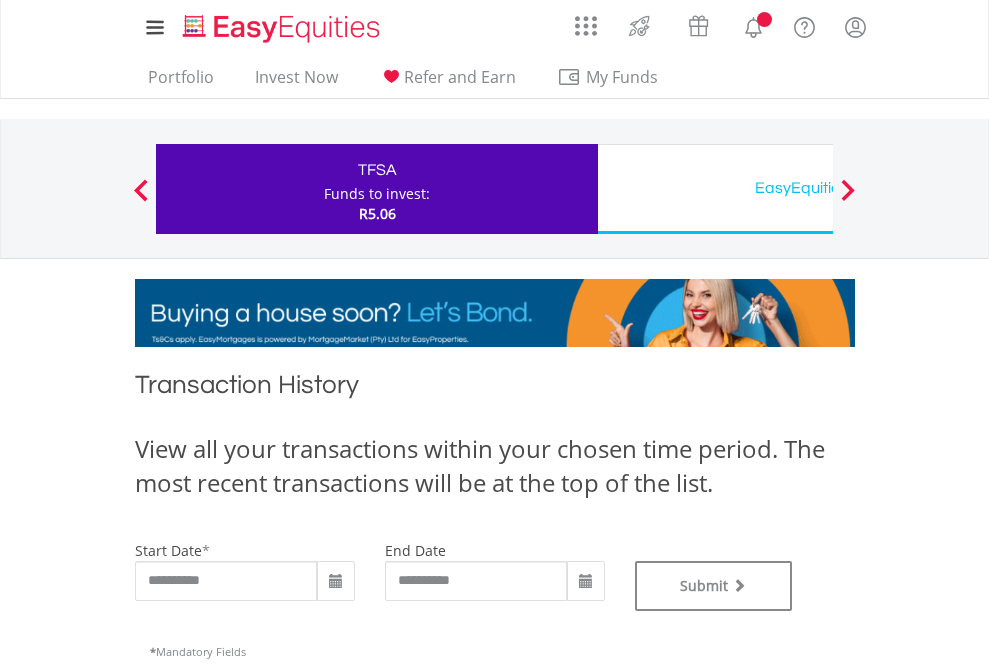 type on "**********" 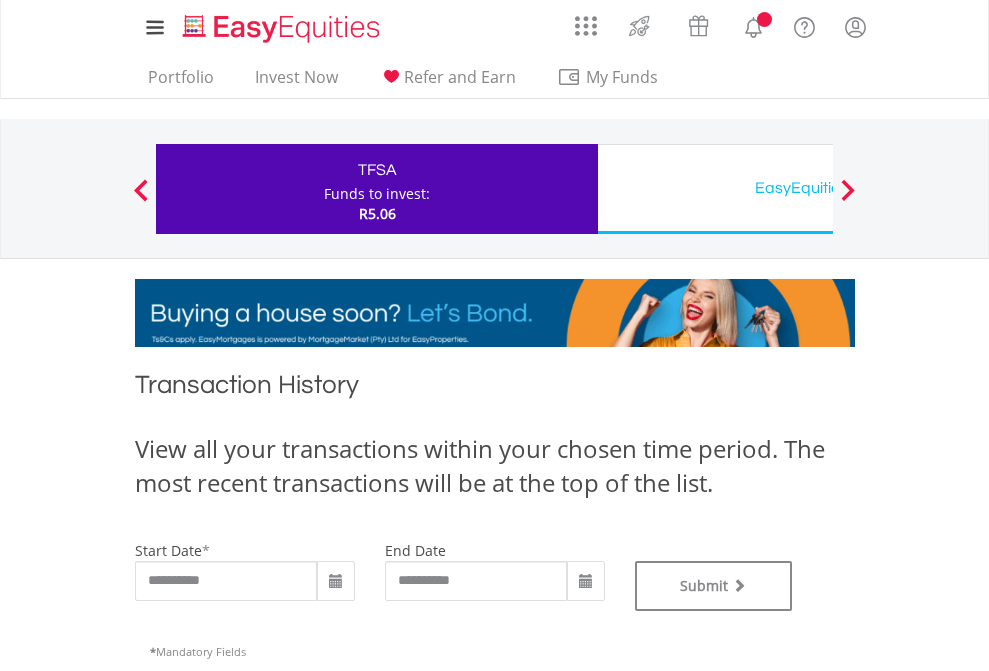 type on "**********" 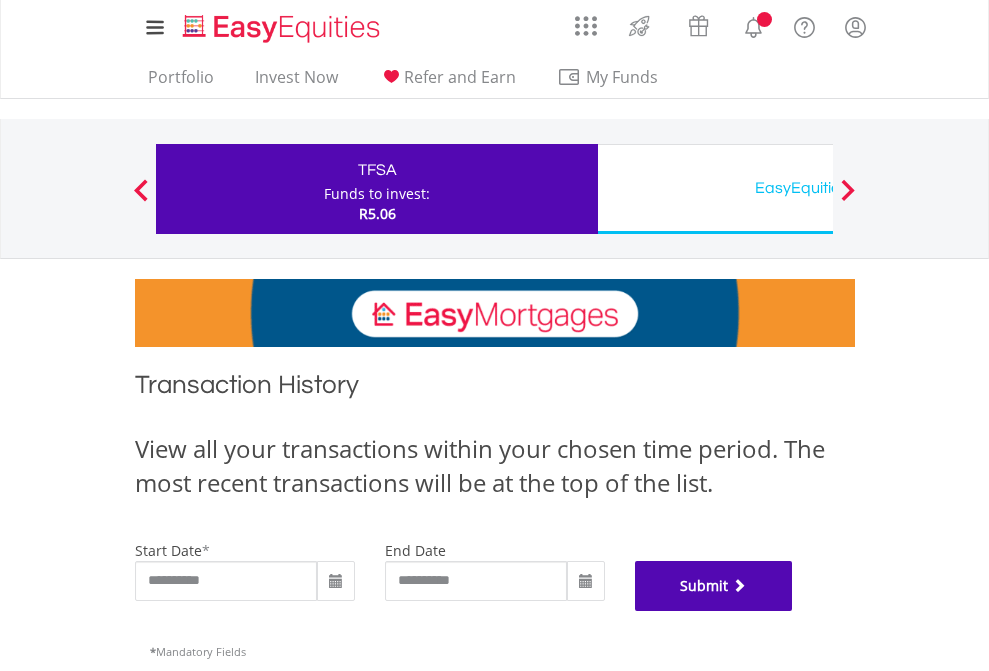 click on "Submit" at bounding box center [714, 586] 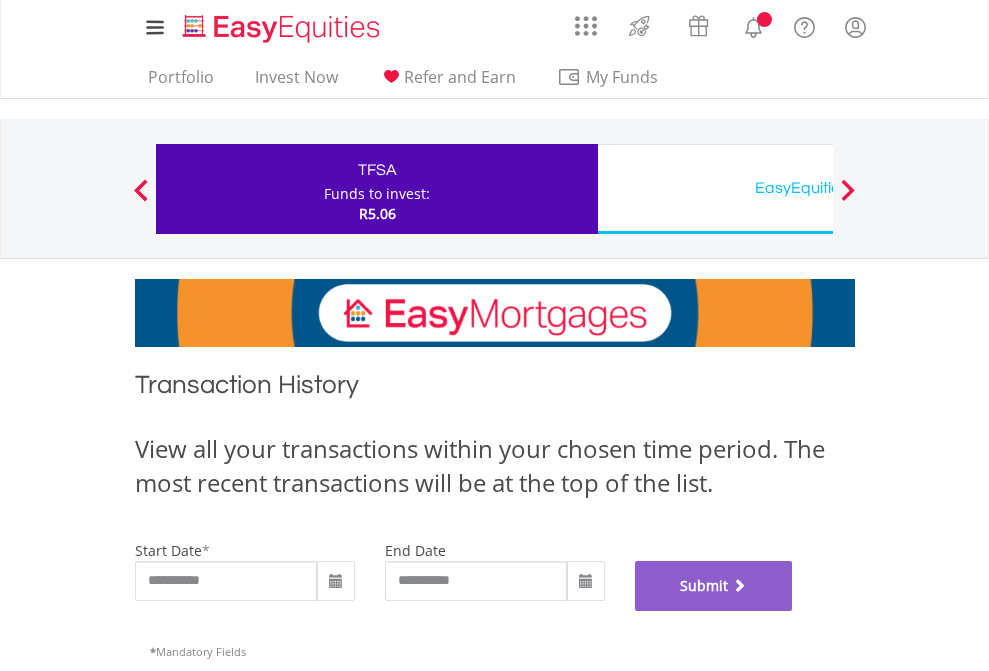 scroll, scrollTop: 811, scrollLeft: 0, axis: vertical 